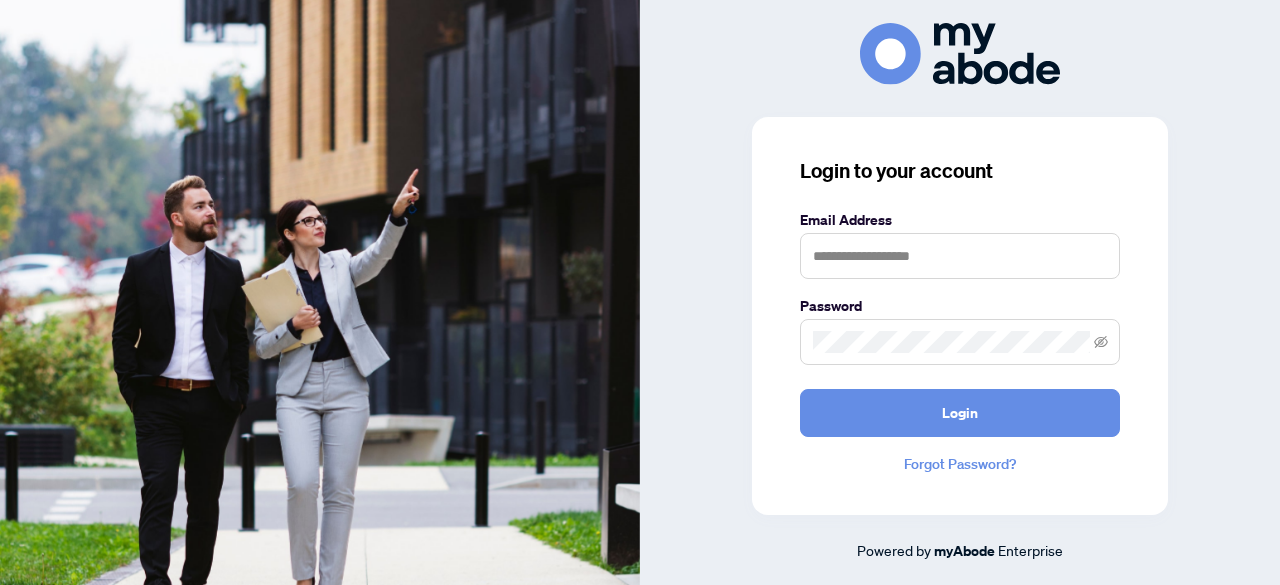 scroll, scrollTop: 0, scrollLeft: 0, axis: both 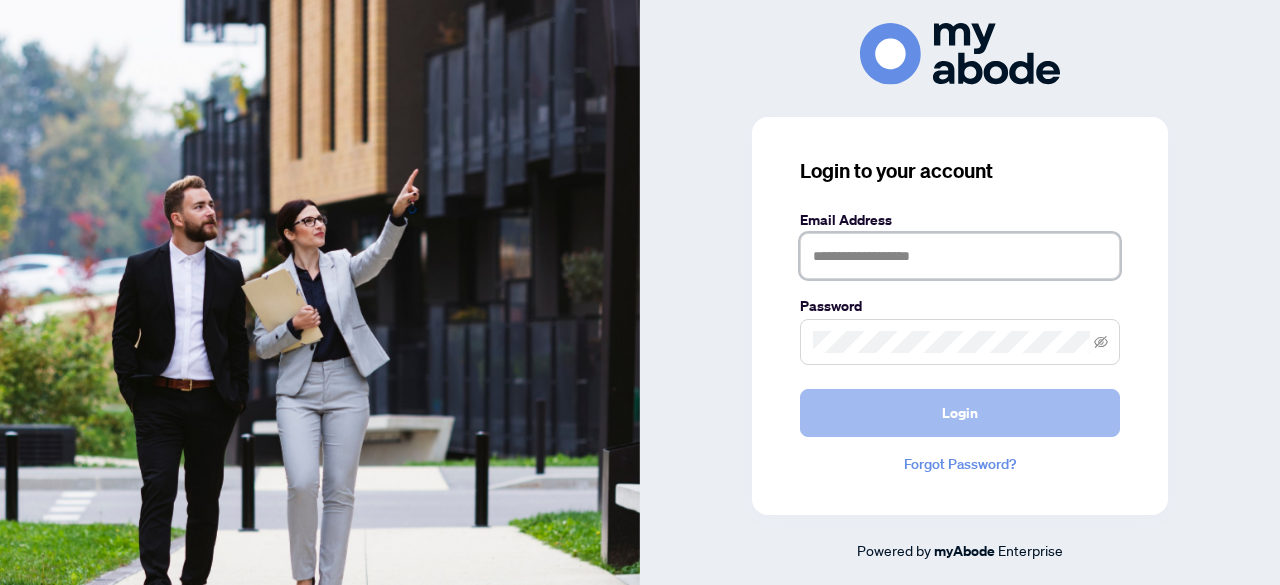 type on "**********" 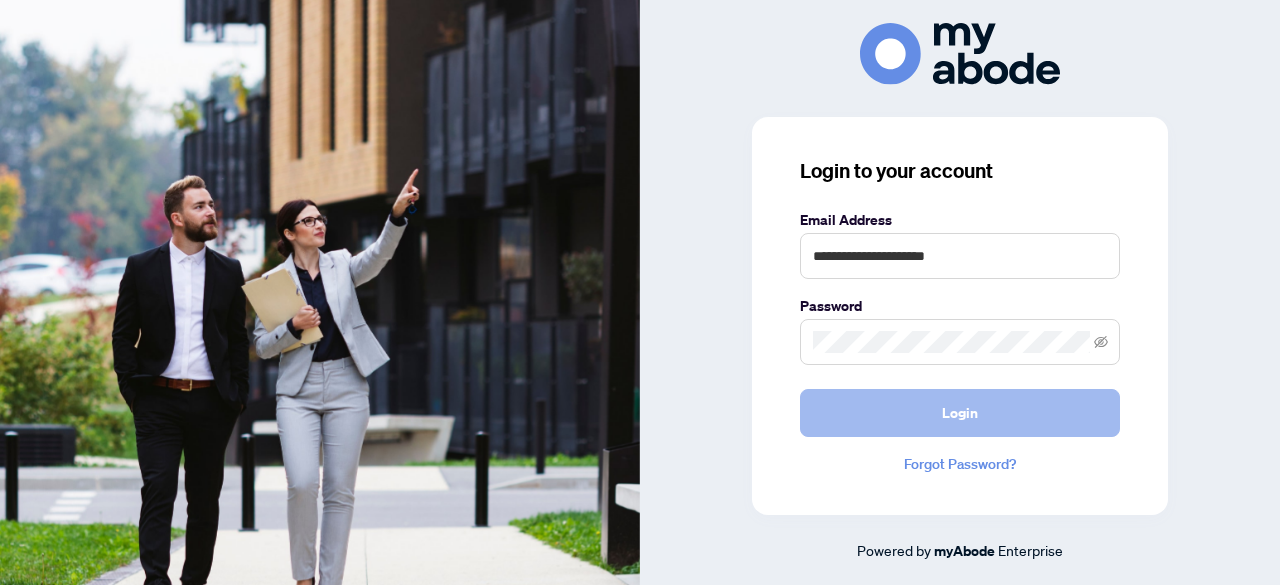 click on "Login" at bounding box center (960, 413) 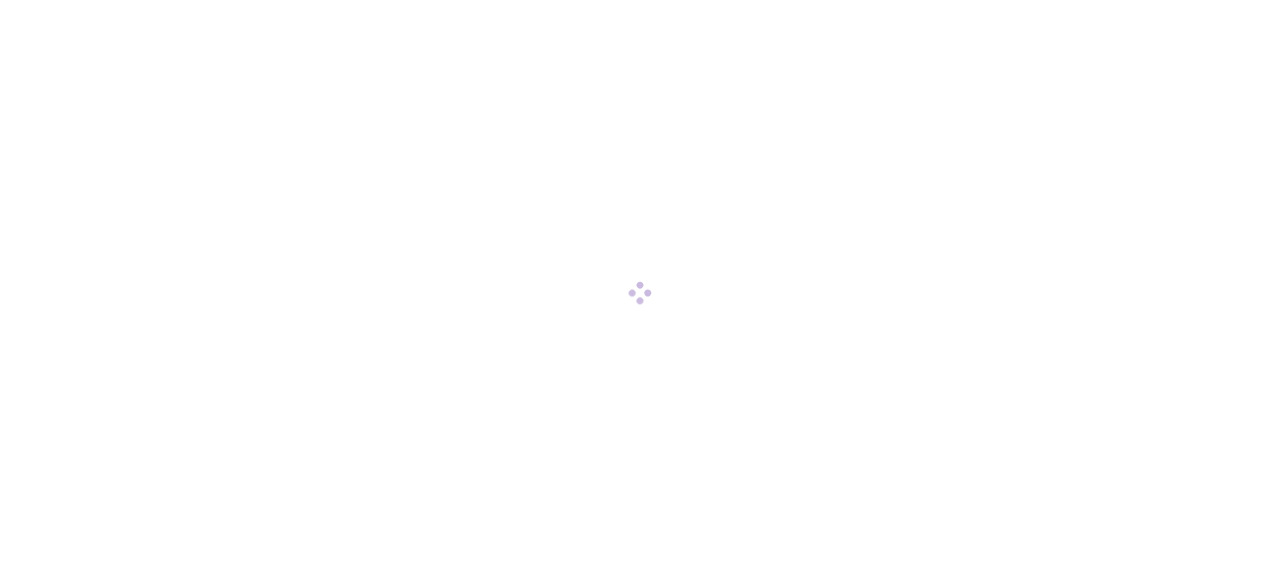 scroll, scrollTop: 0, scrollLeft: 0, axis: both 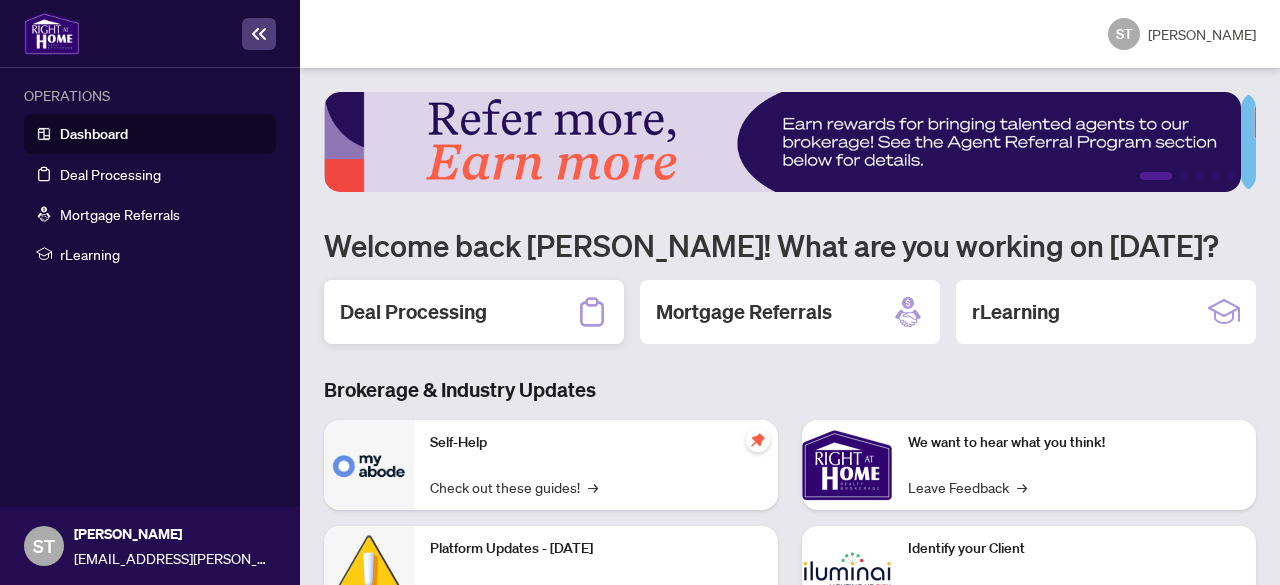click on "Deal Processing" at bounding box center (413, 312) 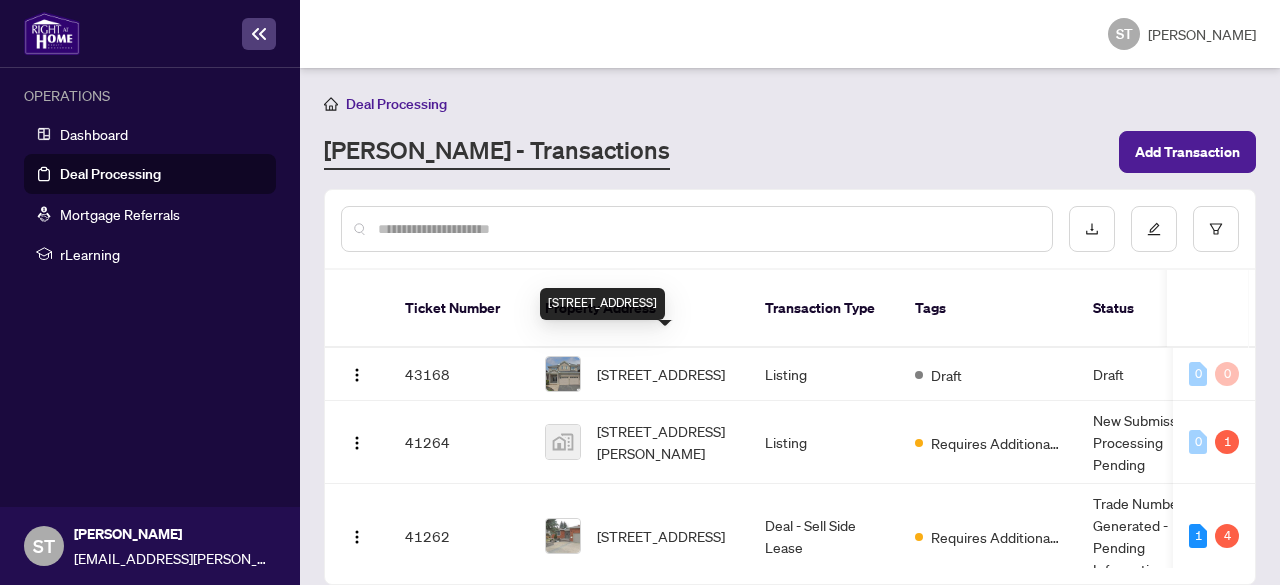 click on "42 Westminster Circ, Barrie, Ontario L4M 0A4, Canada" at bounding box center [661, 374] 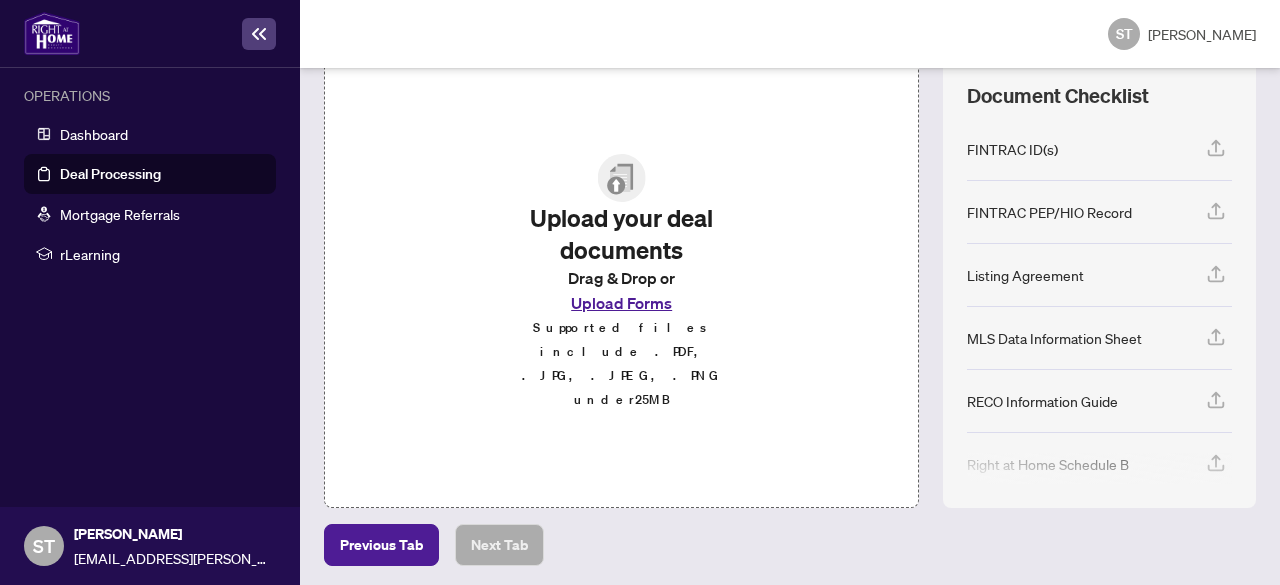 scroll, scrollTop: 302, scrollLeft: 0, axis: vertical 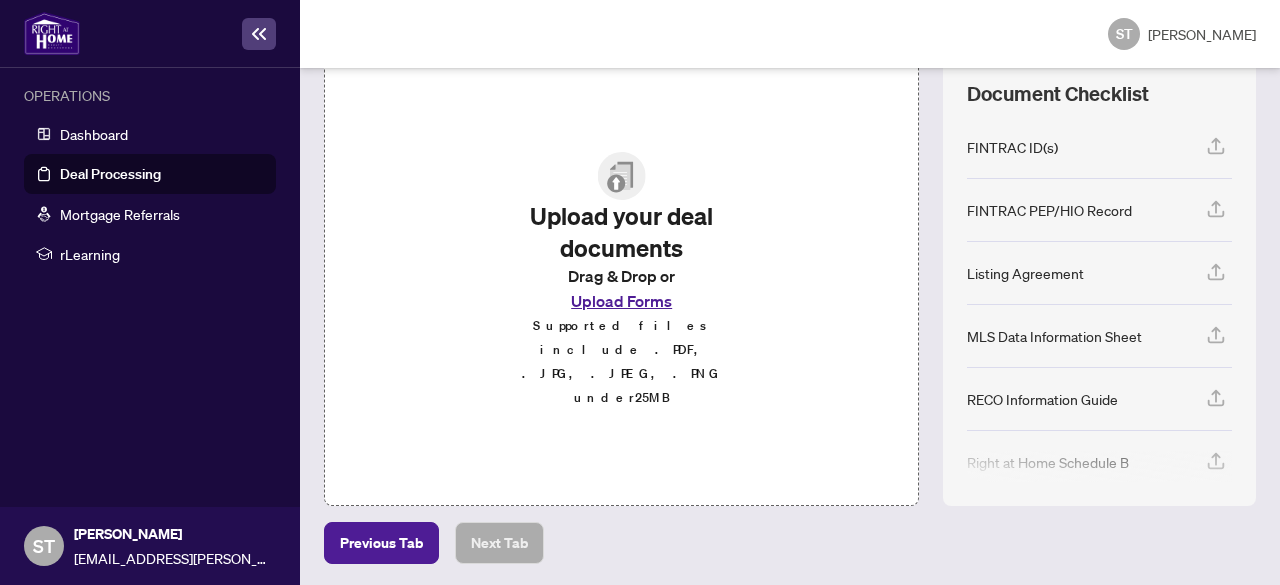 click 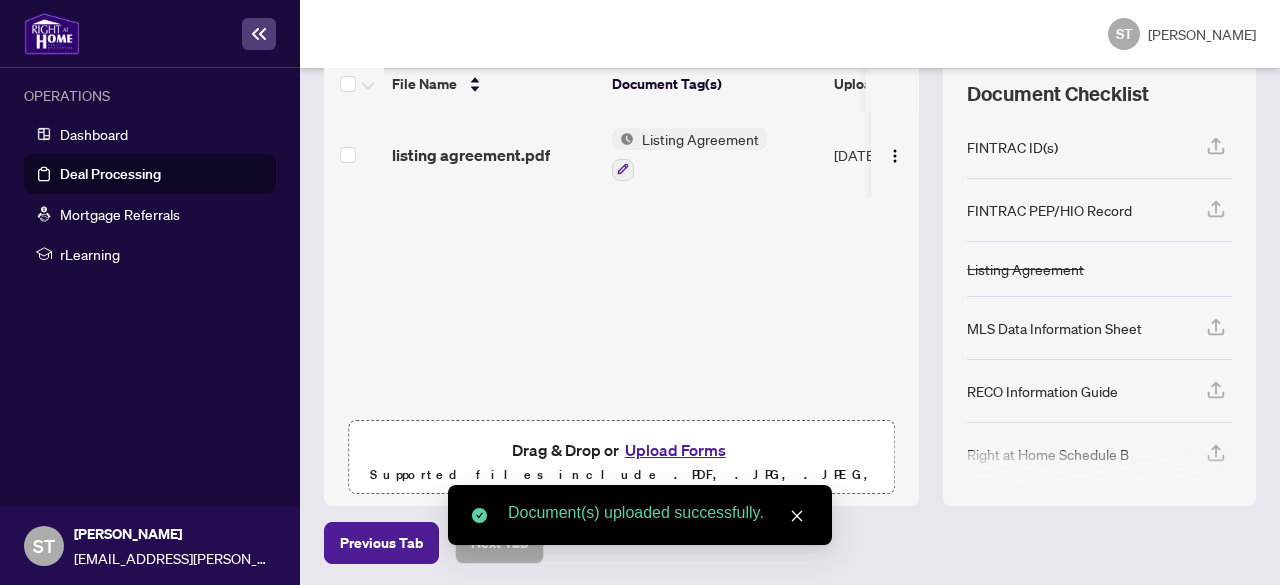 click 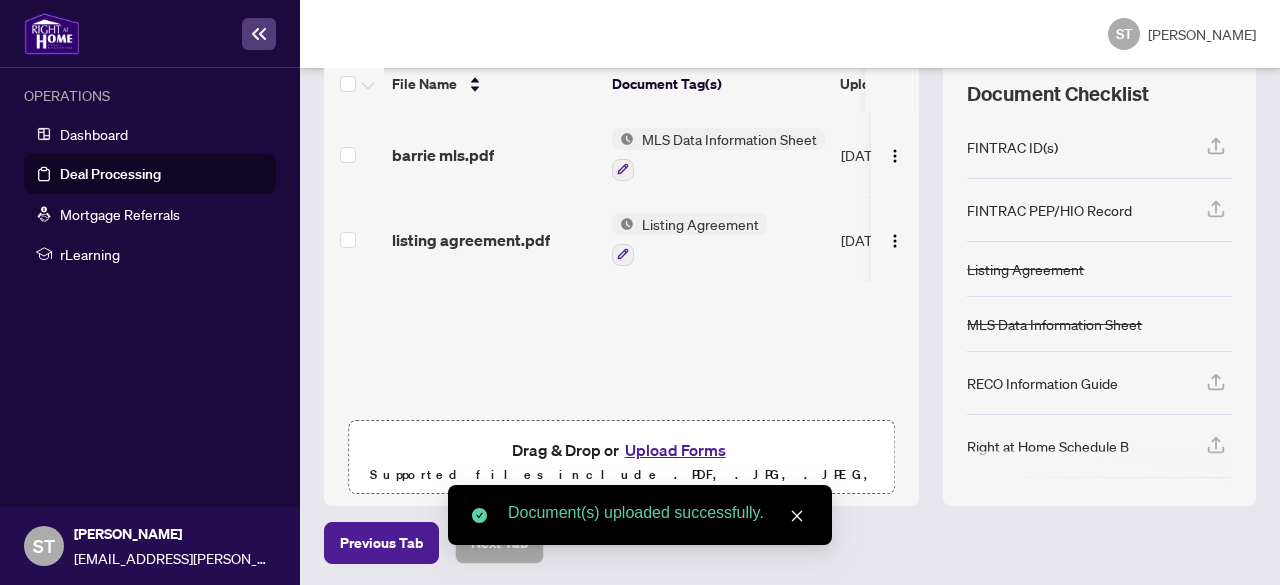 click 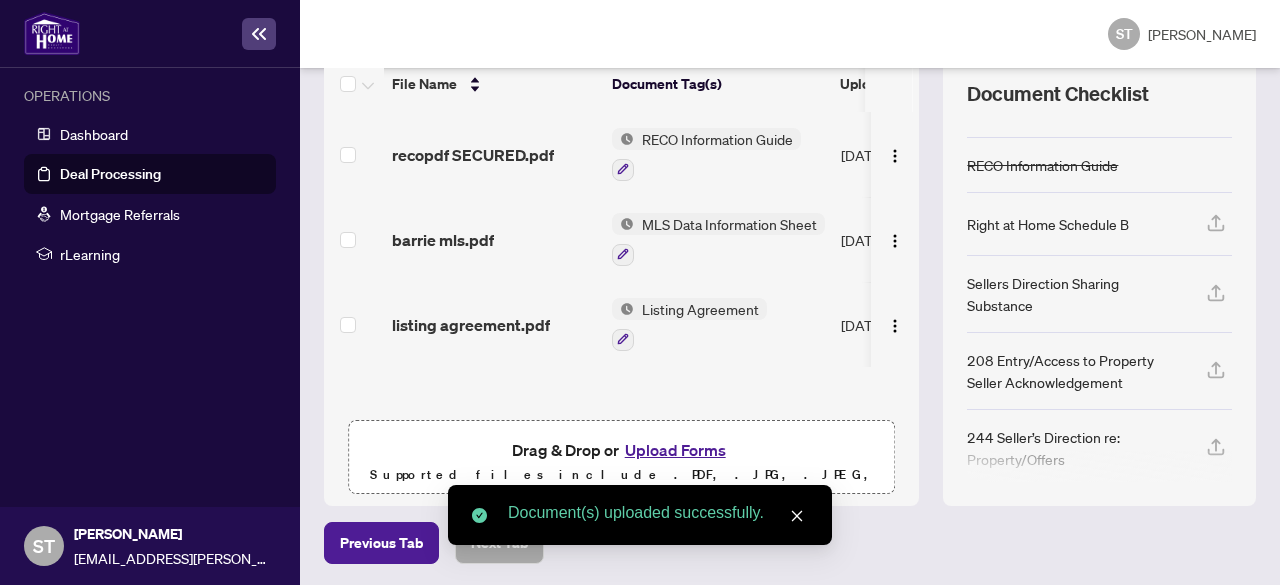 scroll, scrollTop: 219, scrollLeft: 0, axis: vertical 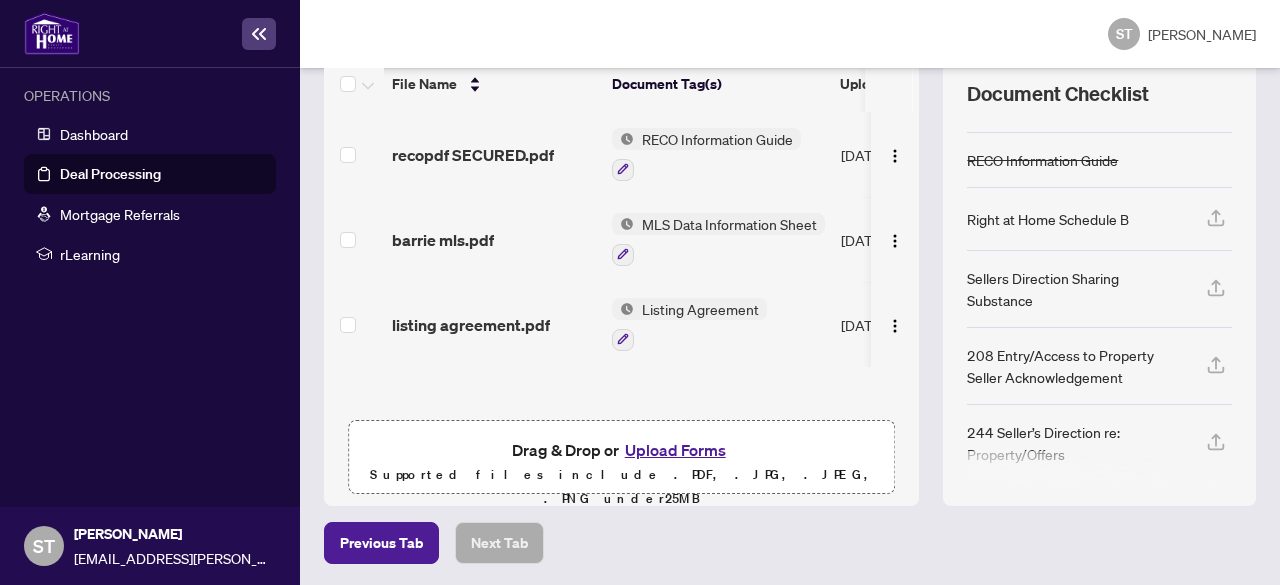 click 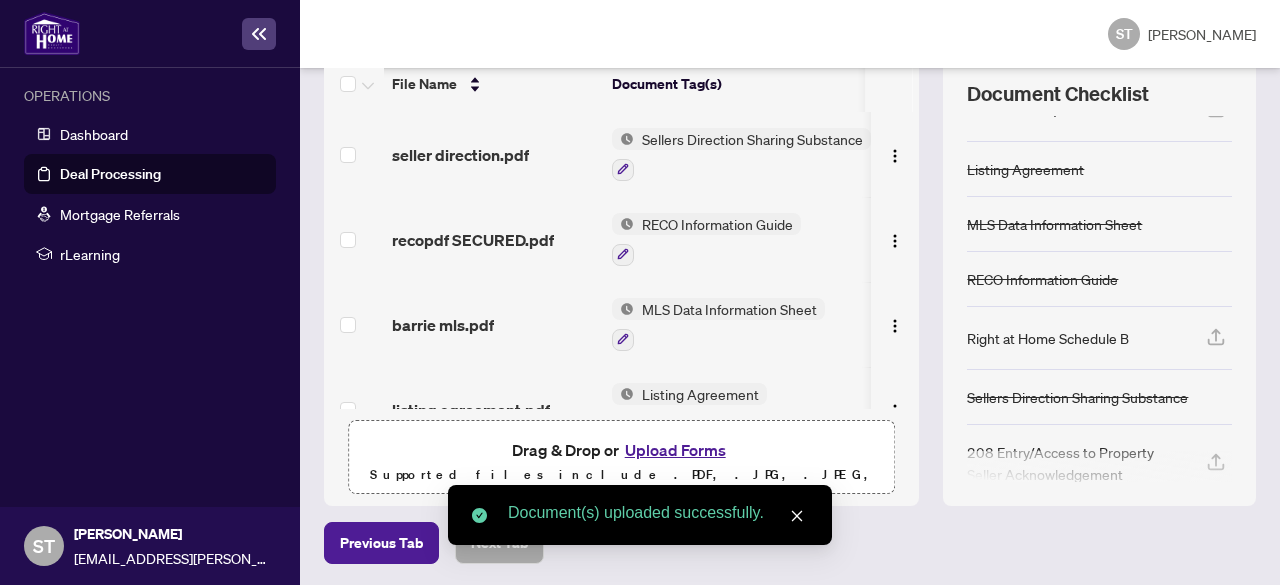 scroll, scrollTop: 197, scrollLeft: 0, axis: vertical 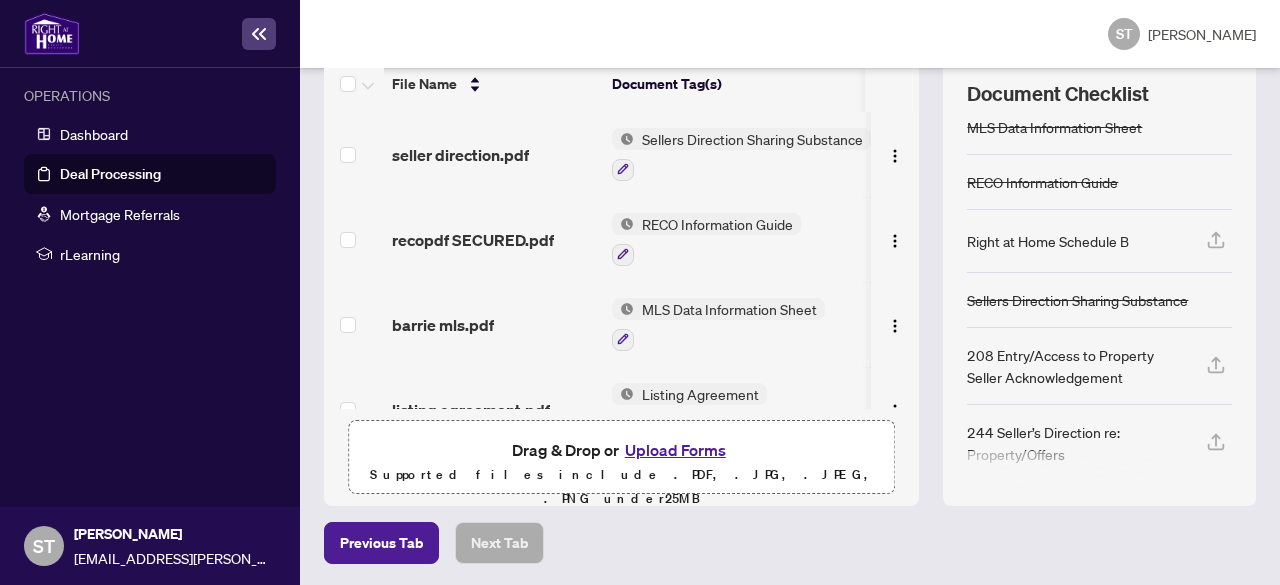 click 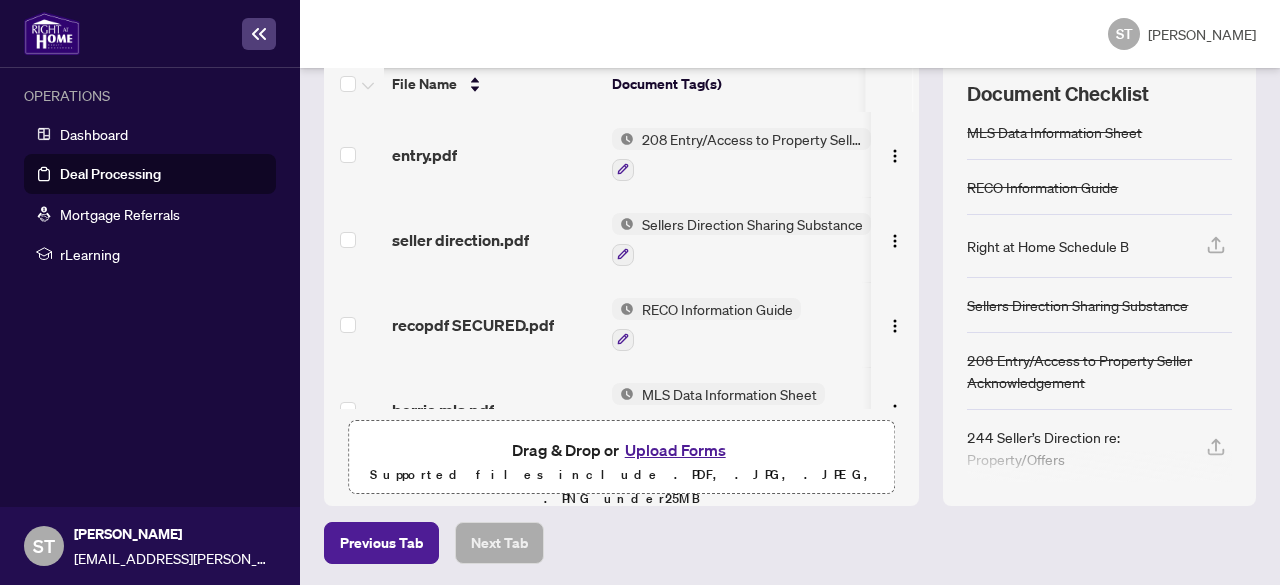 scroll, scrollTop: 197, scrollLeft: 0, axis: vertical 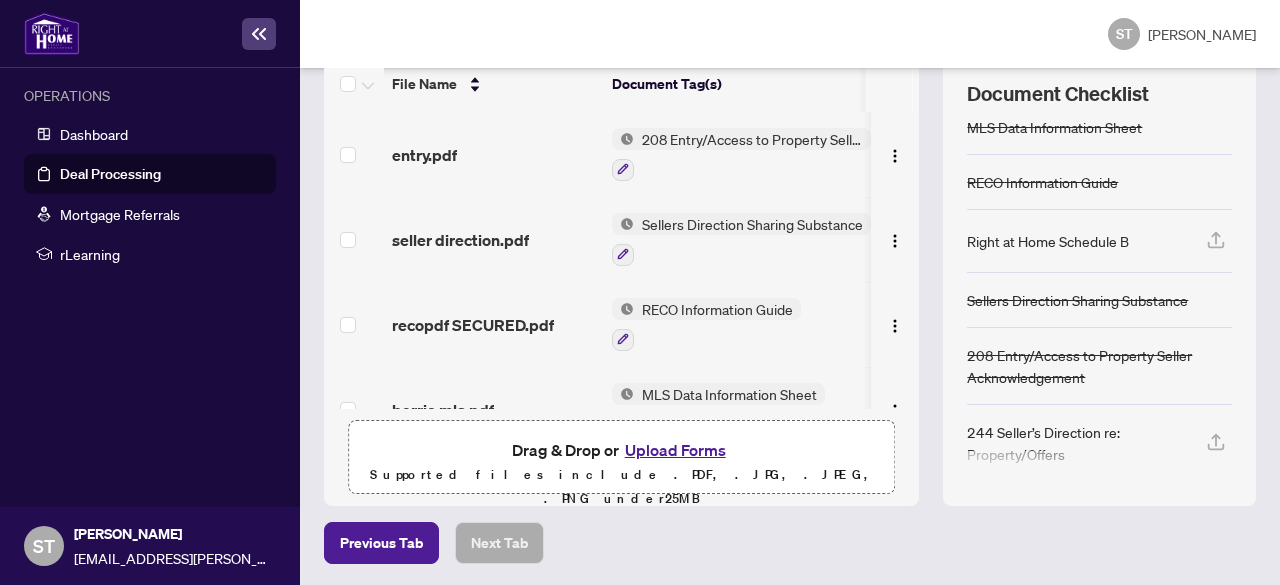 click on "Upload Forms" at bounding box center (675, 450) 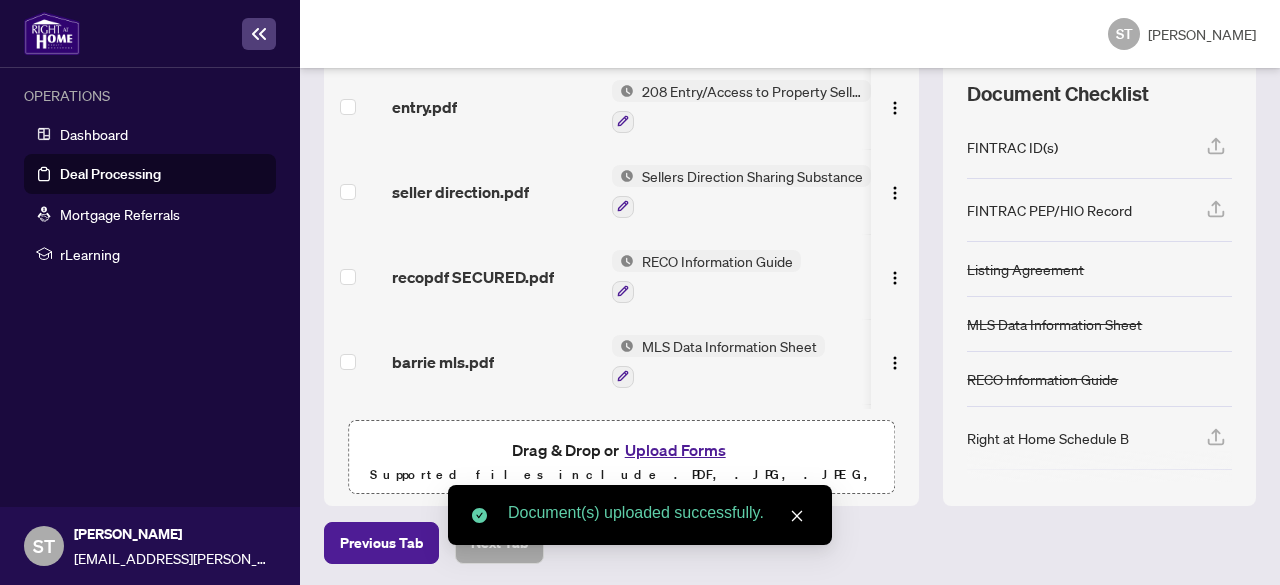 scroll, scrollTop: 194, scrollLeft: 0, axis: vertical 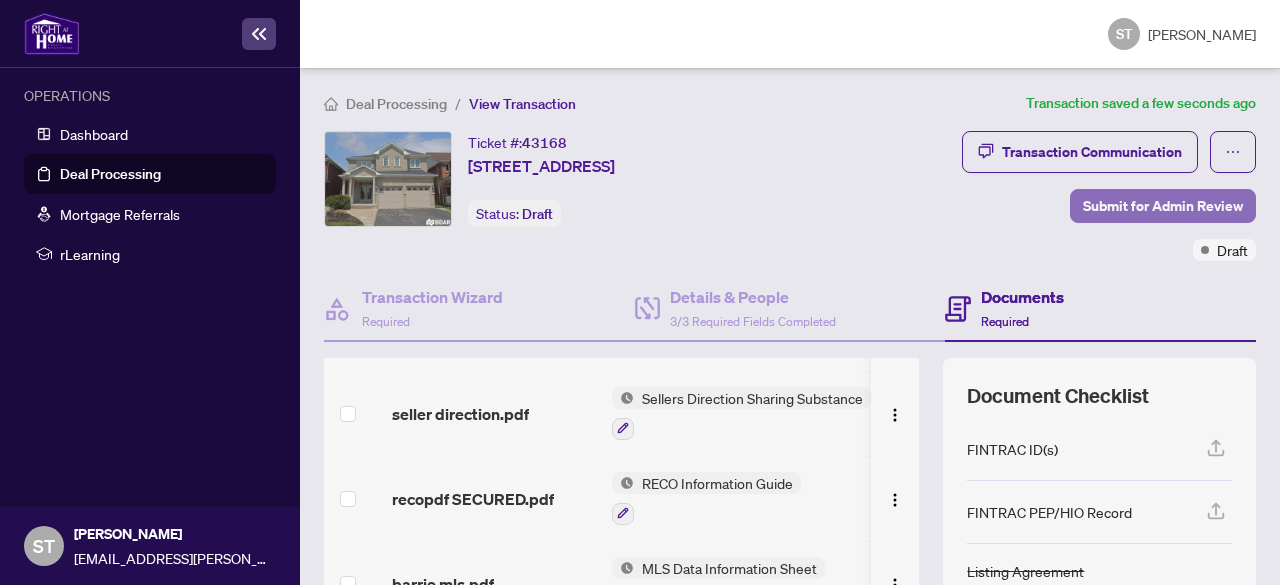 click on "Submit for Admin Review" at bounding box center (1163, 206) 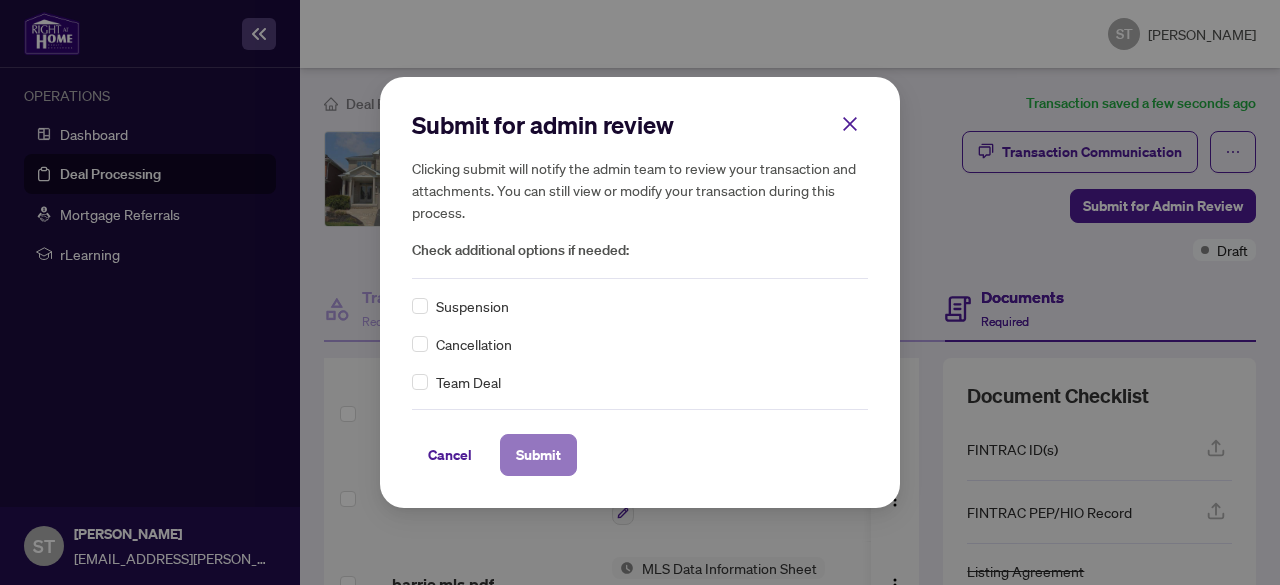click on "Submit" at bounding box center (538, 455) 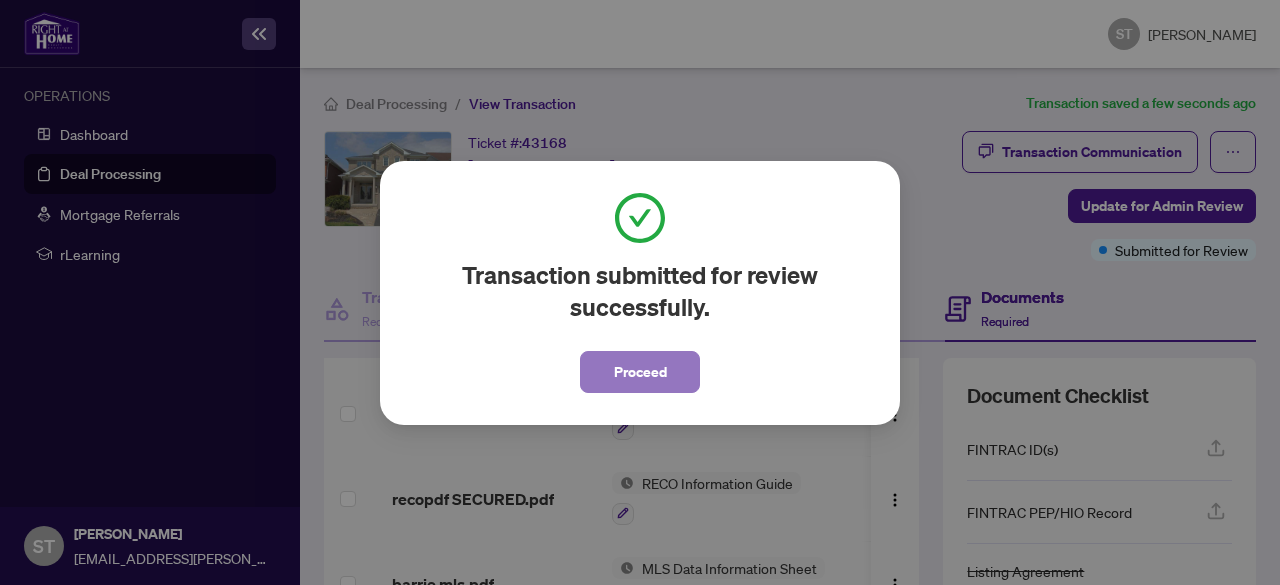 click on "Proceed" at bounding box center [640, 372] 